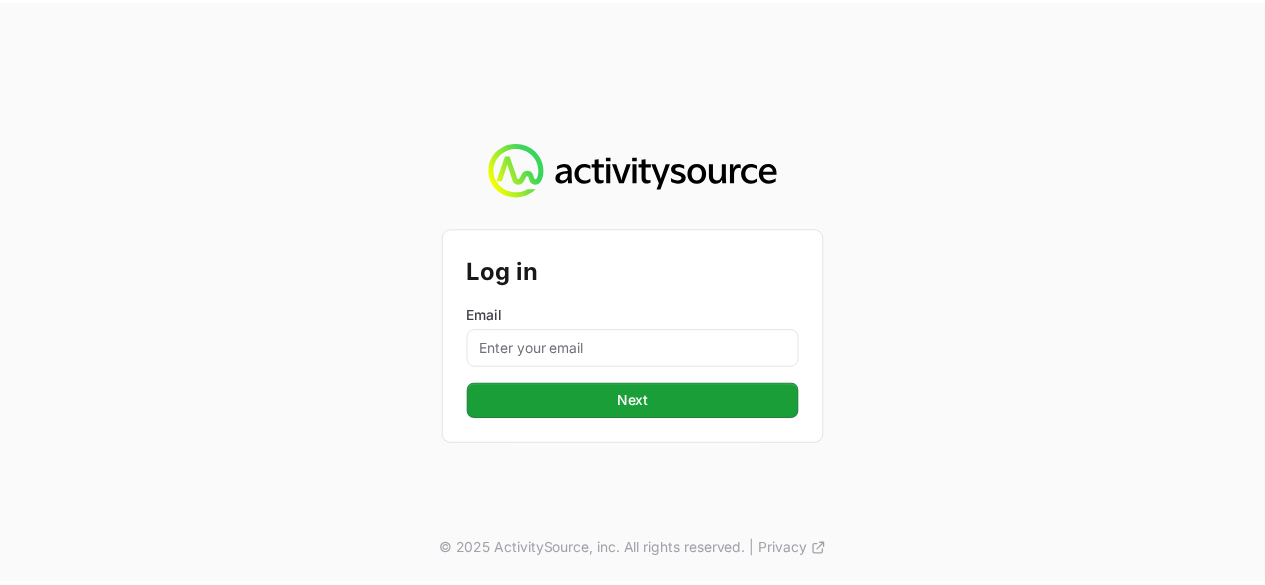 scroll, scrollTop: 0, scrollLeft: 0, axis: both 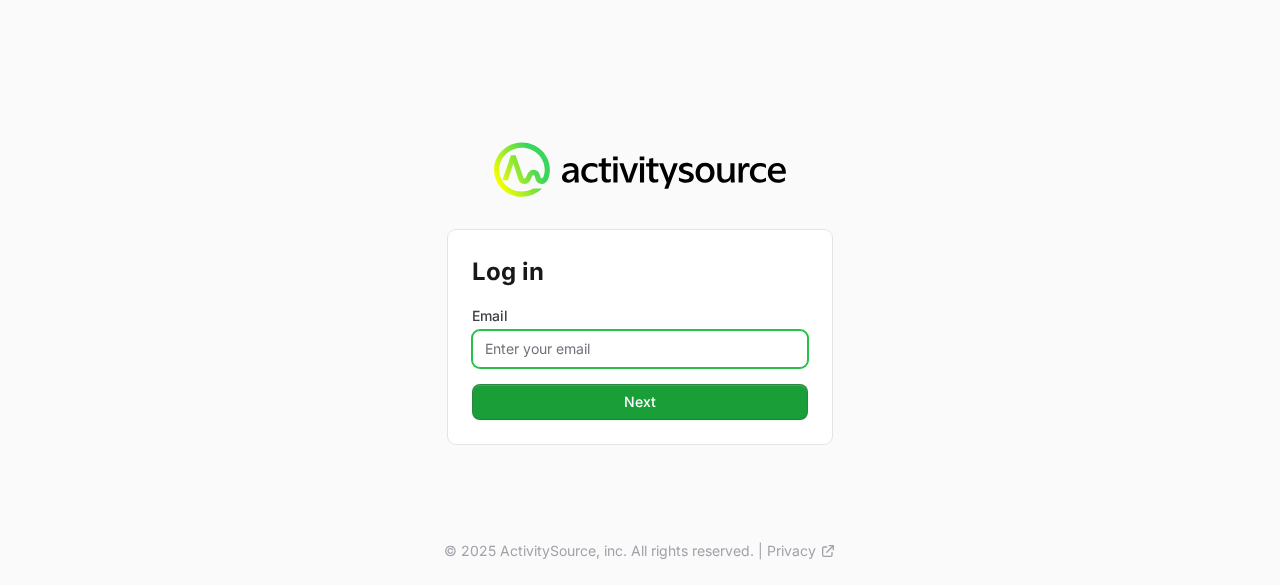 click on "Email" 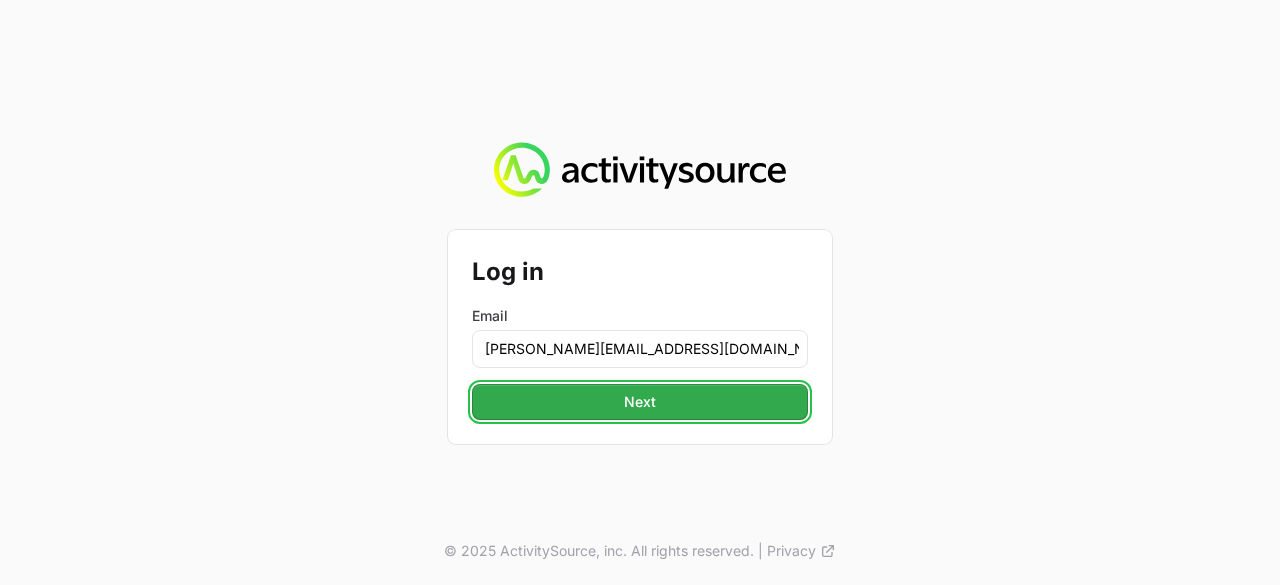 click on "Next" 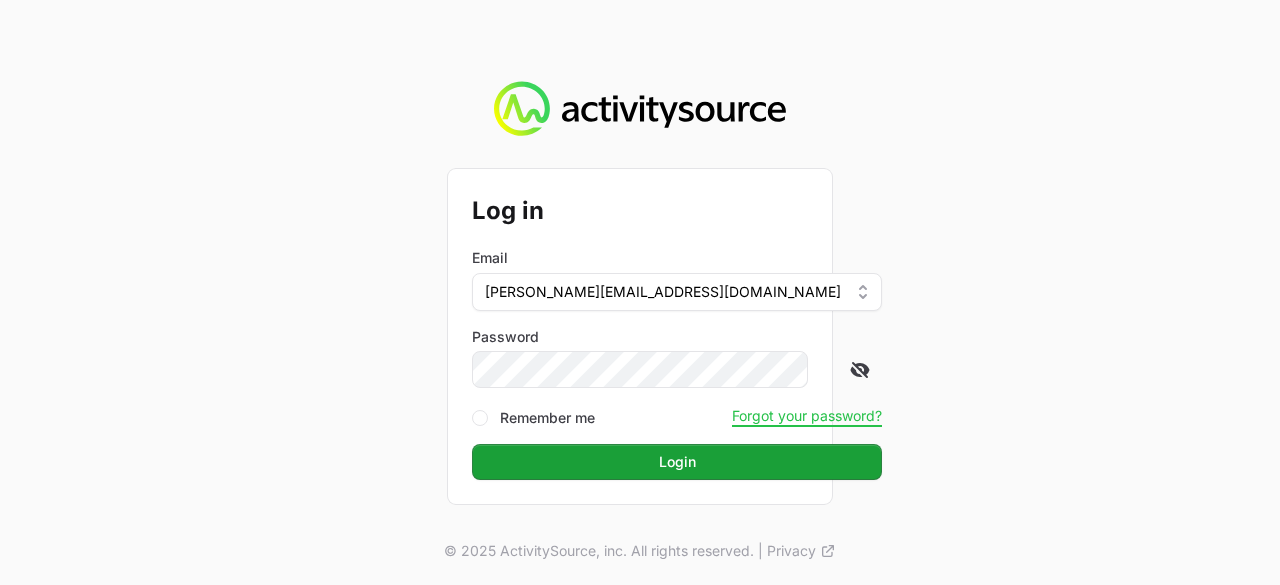 click 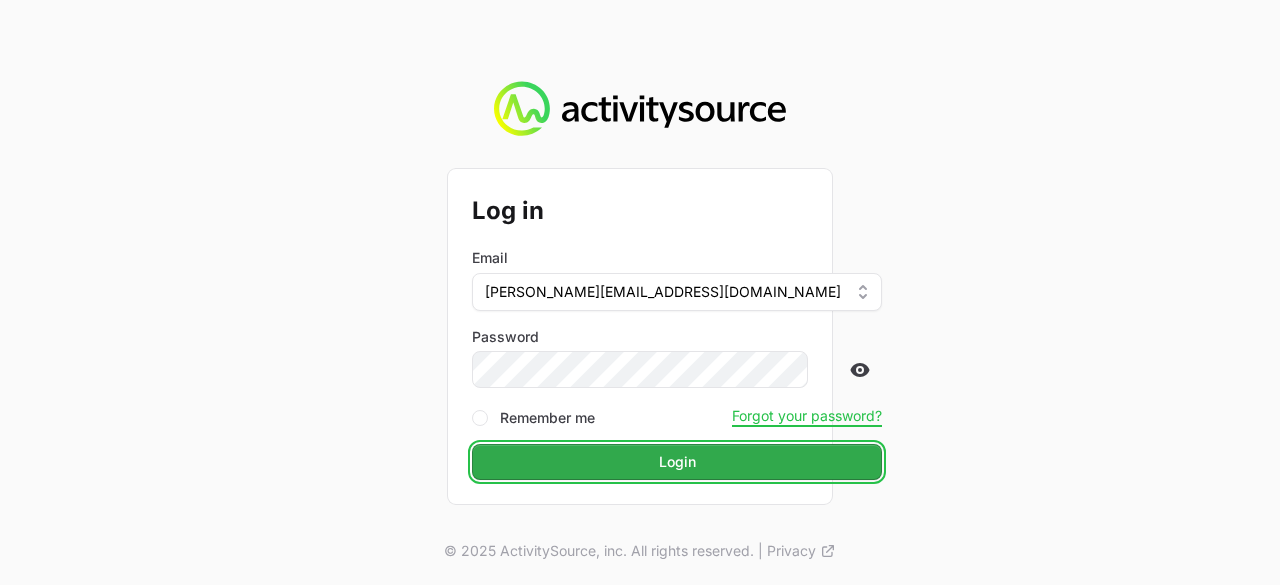 click on "Login" 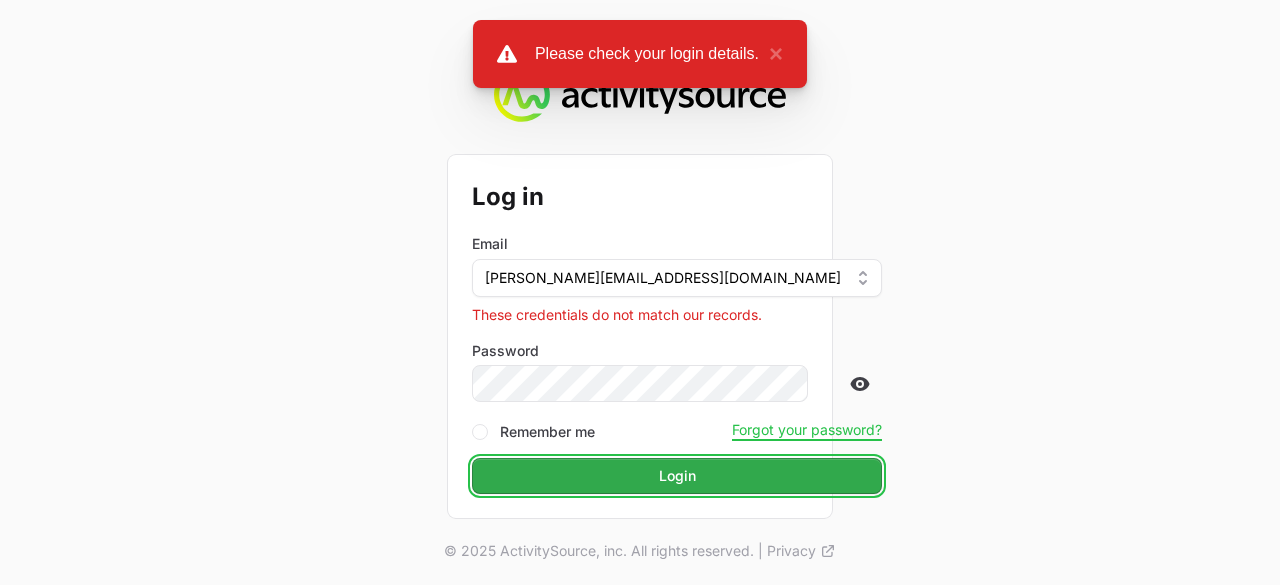 click on "Login" 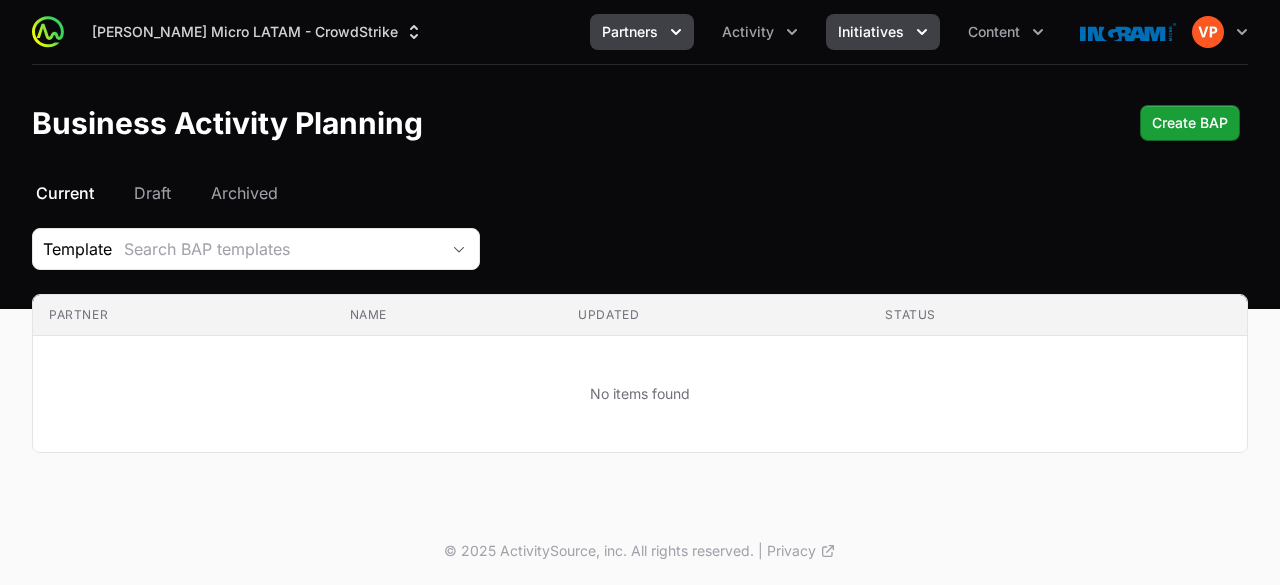 click 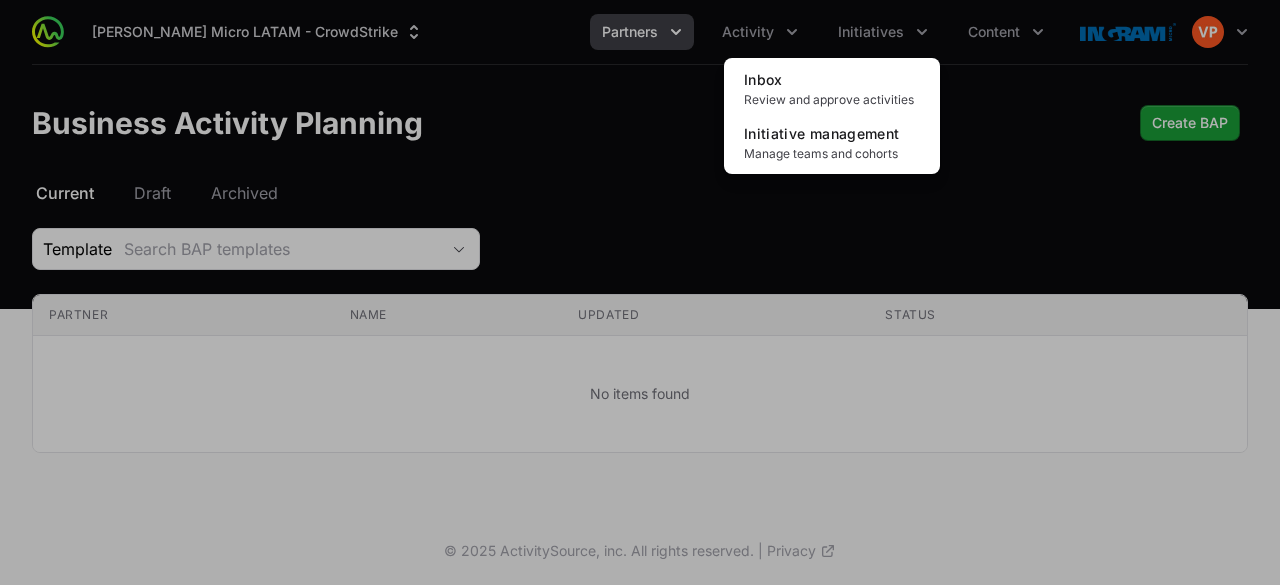 click 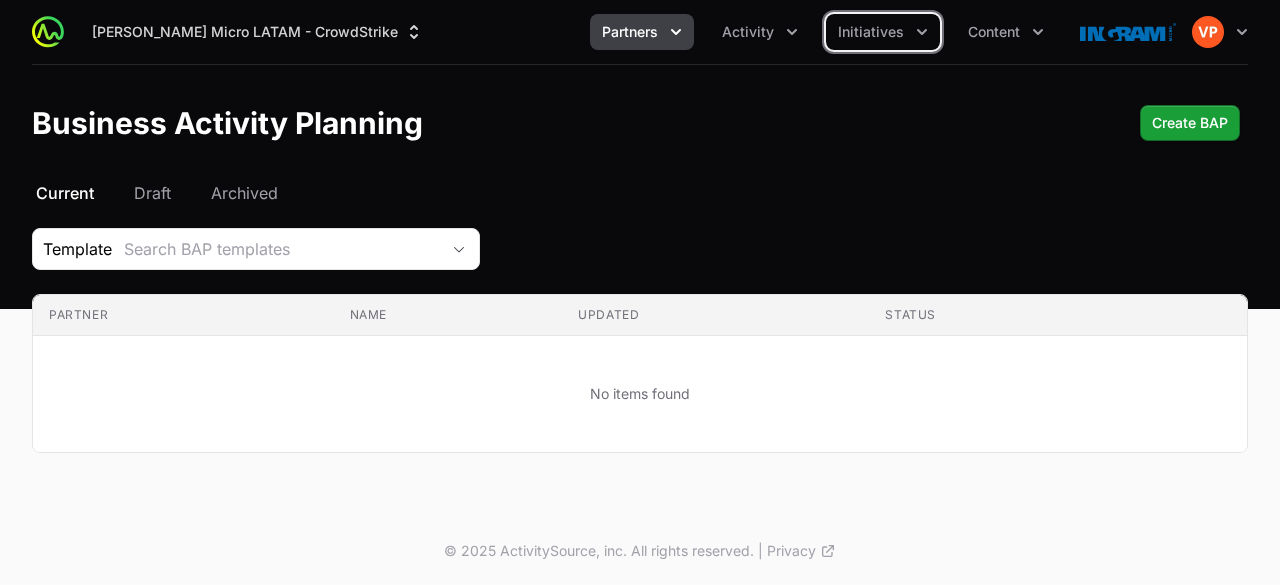 click 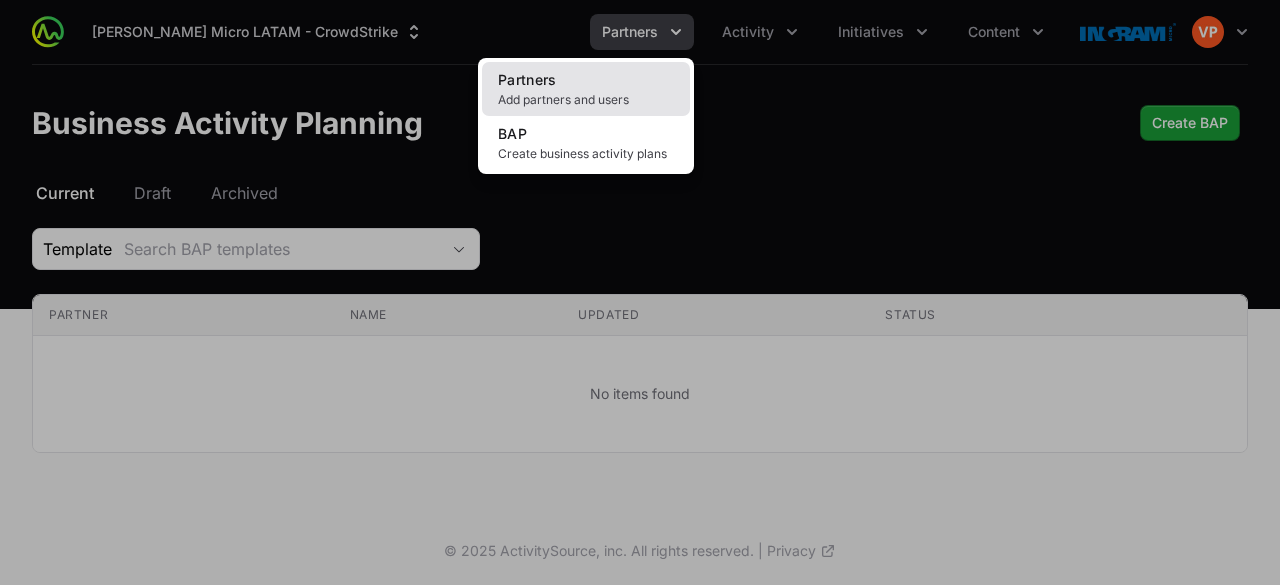 click on "Add partners and users" 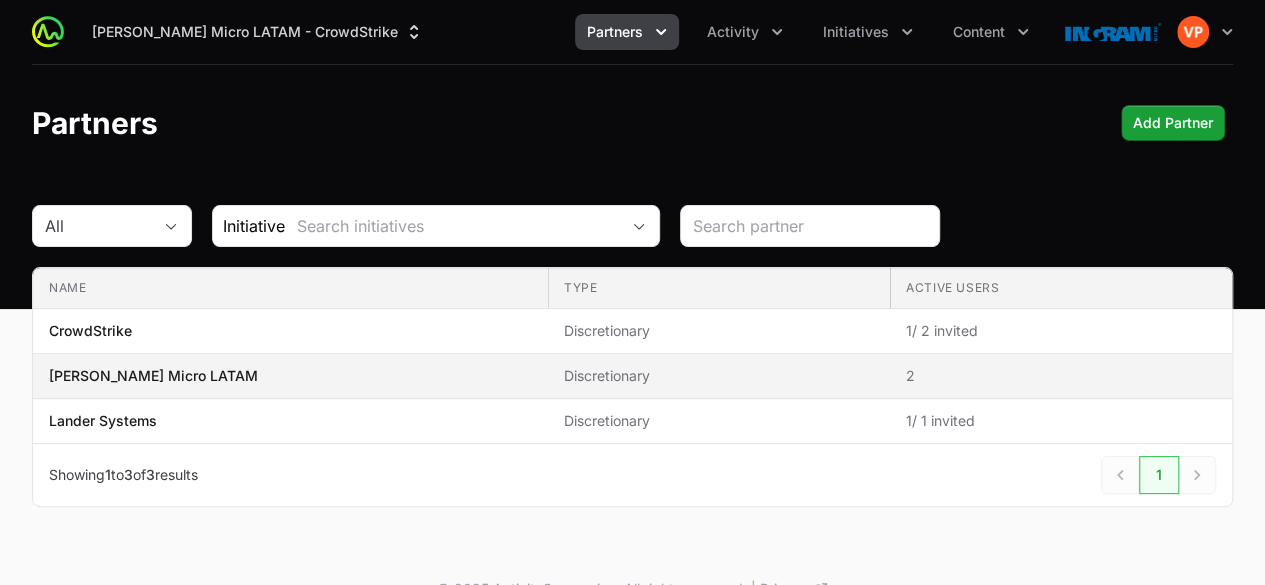 click on "Name [PERSON_NAME] Micro LATAM" 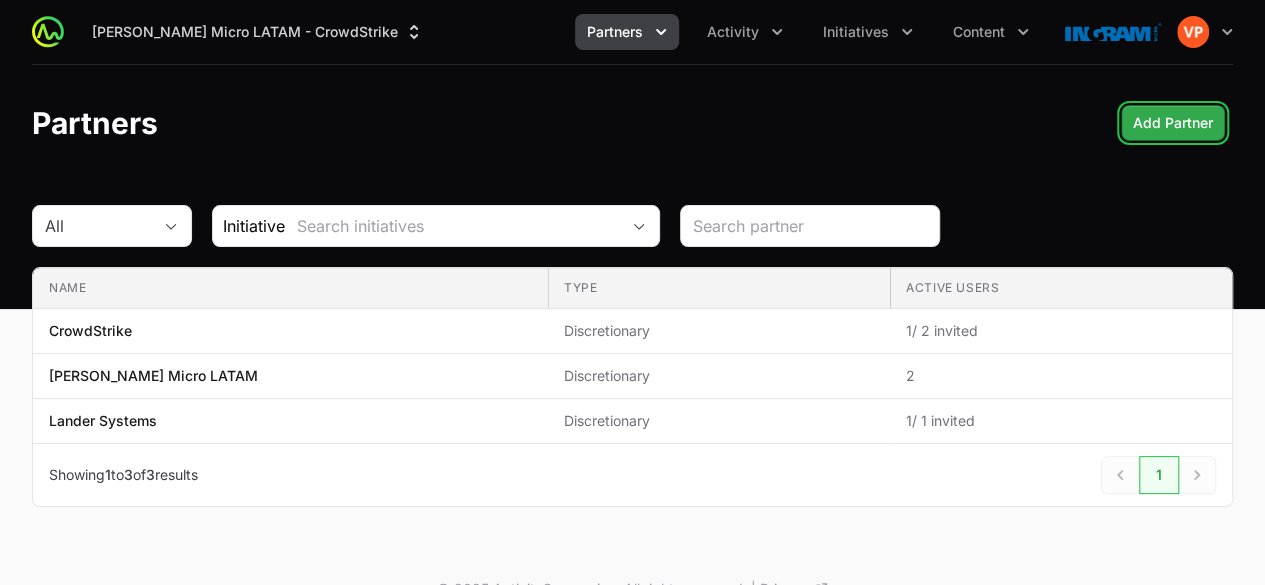 click on "Add Partner" 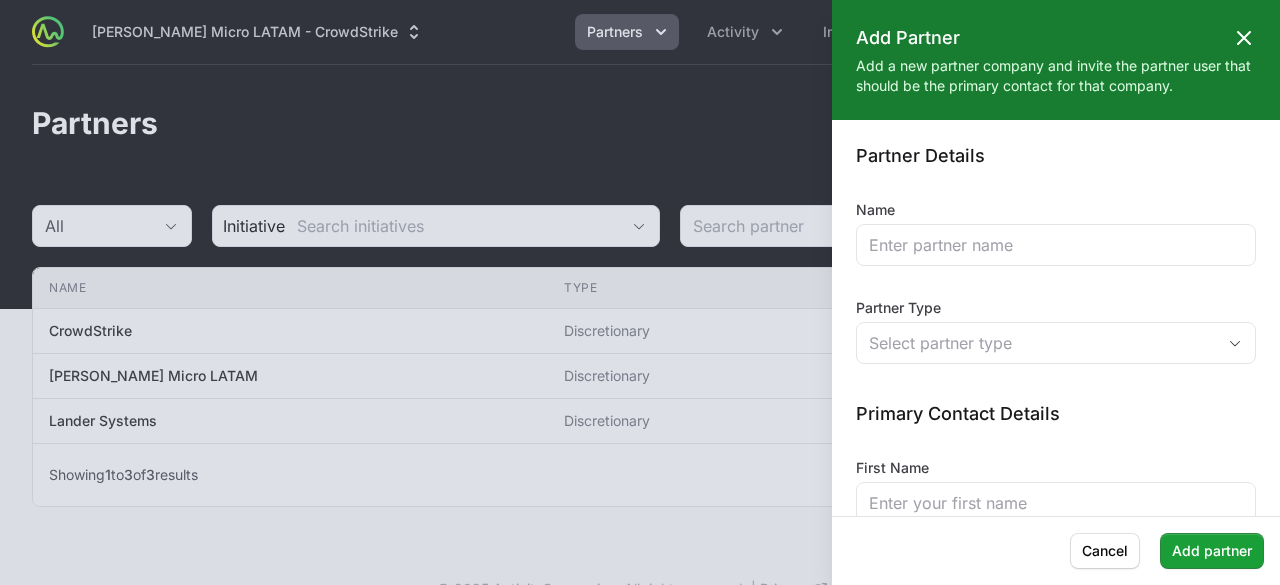 click 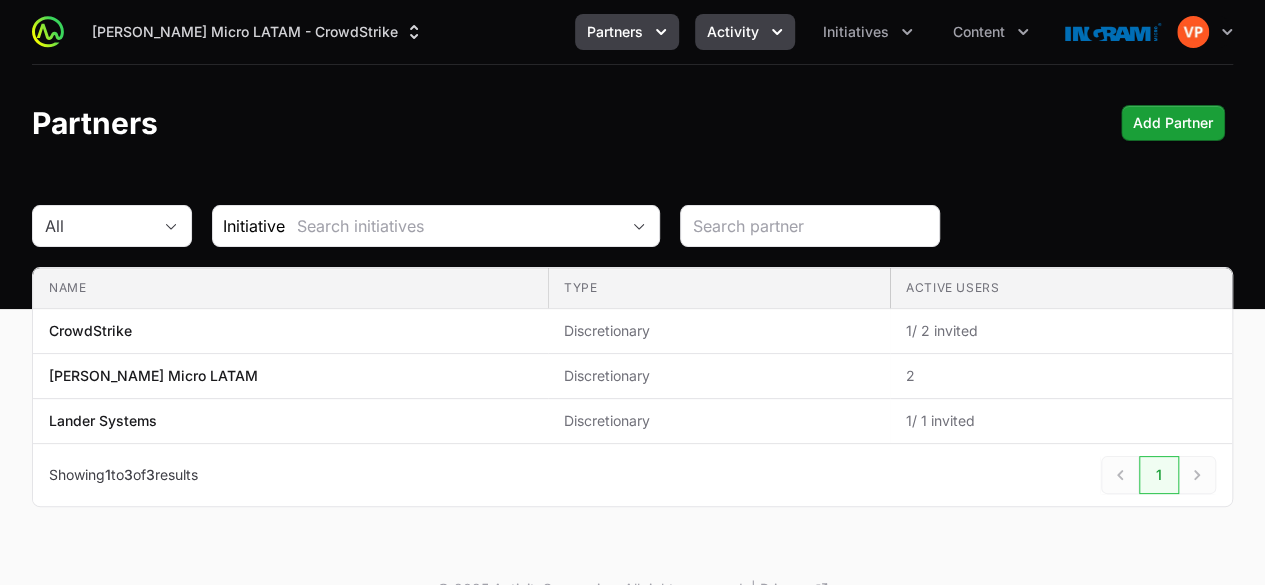 click on "Activity" 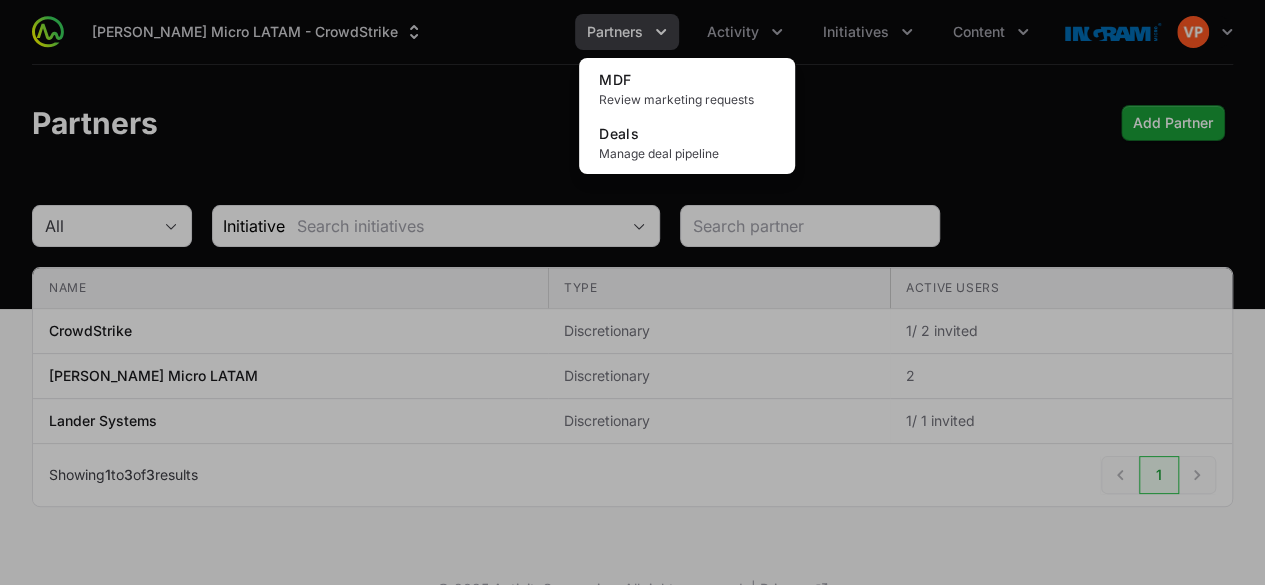 click 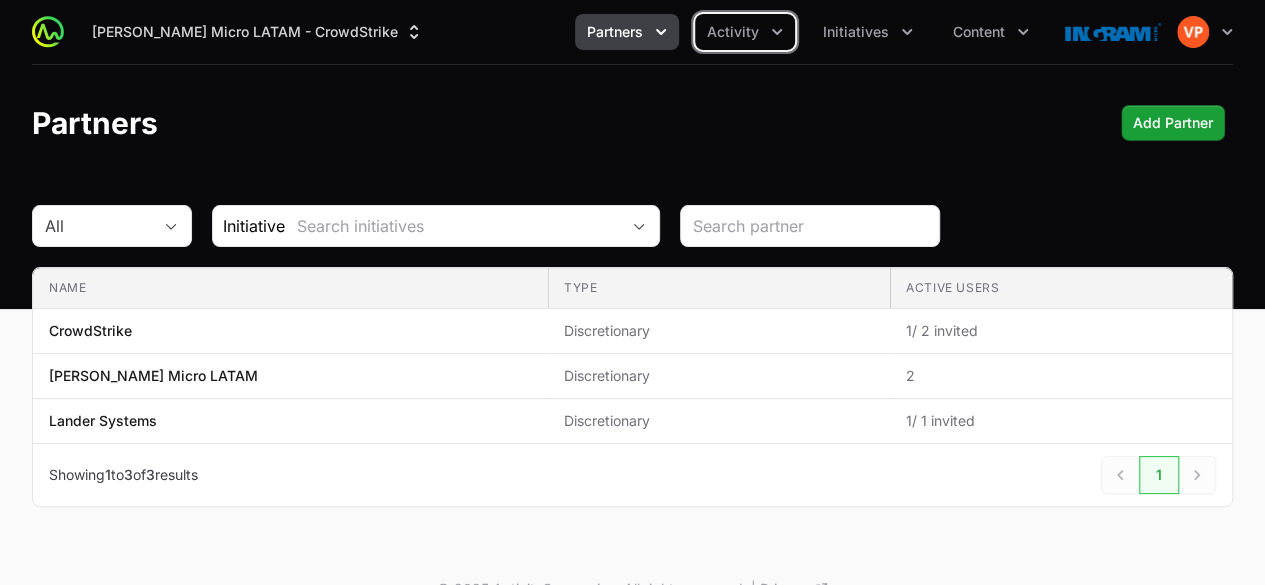 click on "Initiatives" 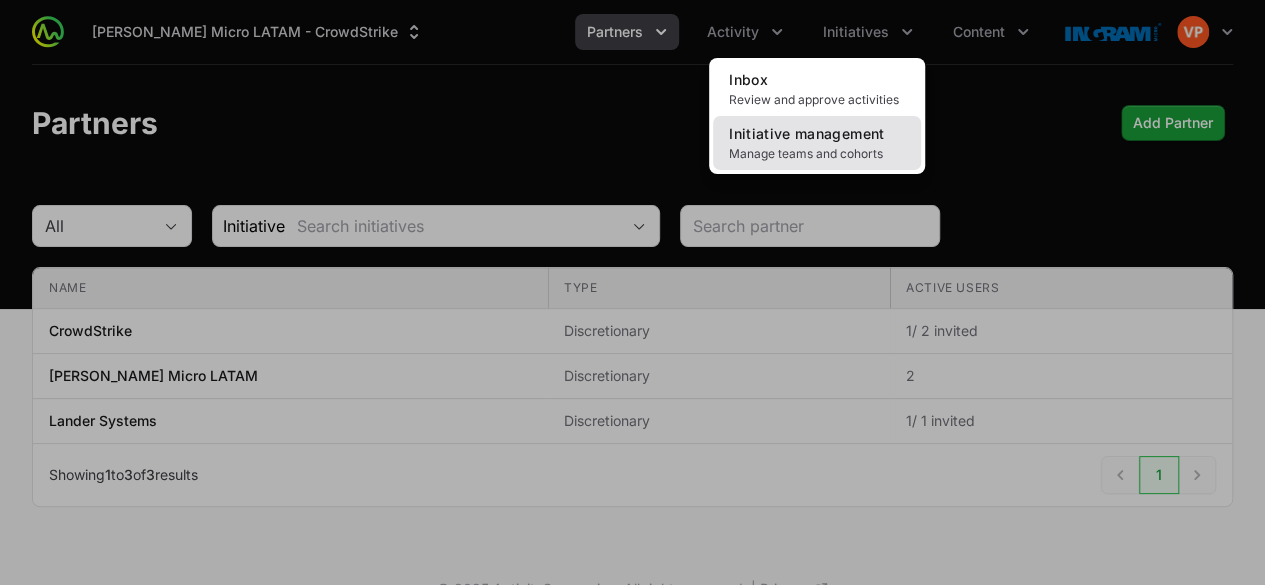 click on "Initiative management Manage teams and cohorts" 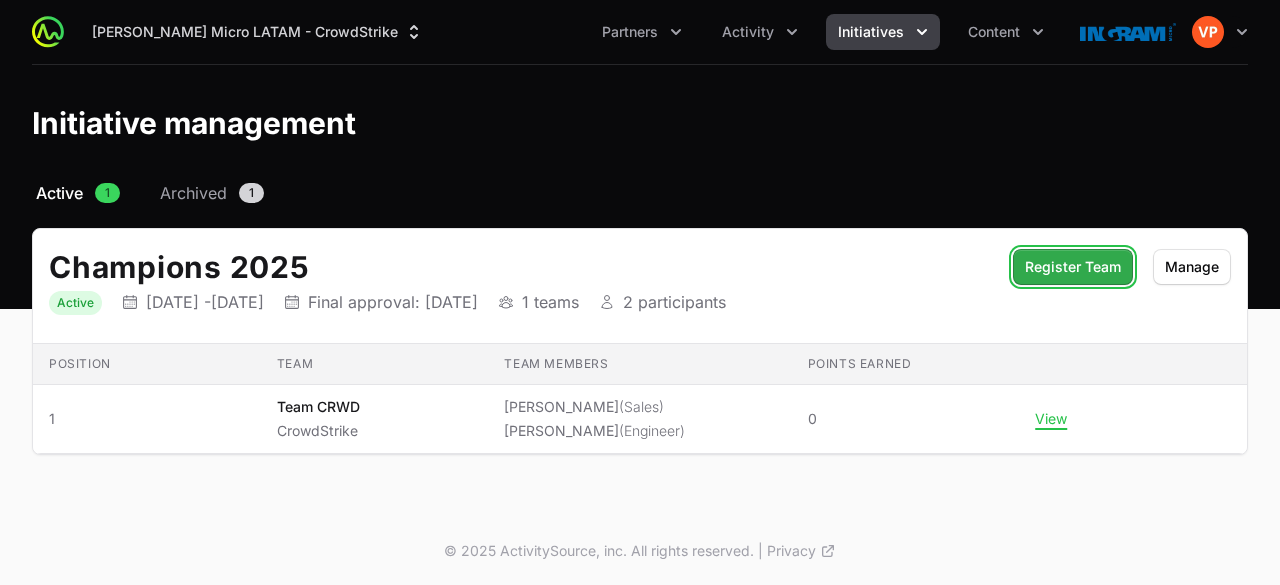 click on "Register Team" 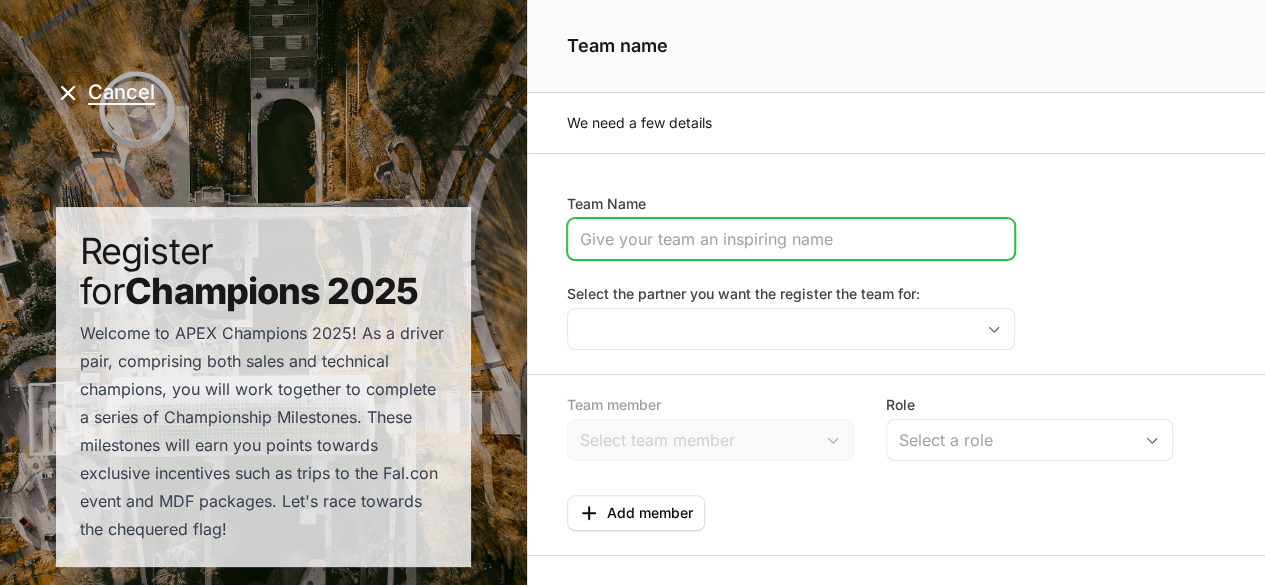 click on "Team Name" 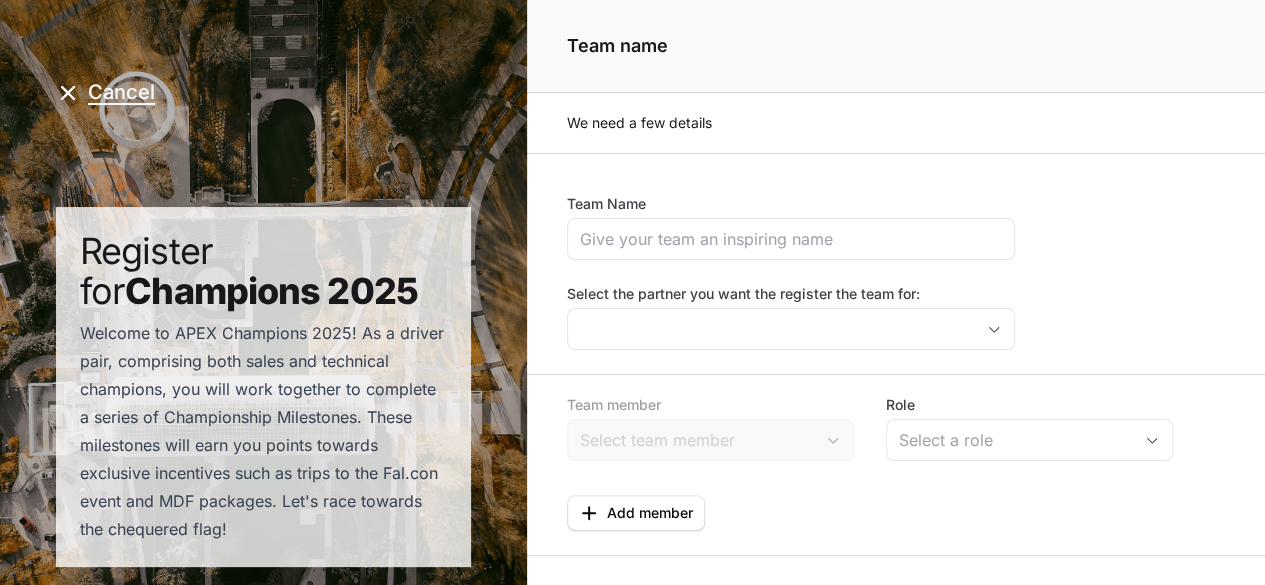 click on "Team Name Select the partner you want the register the team for: Team member Role Select a role  Add member  Continue" 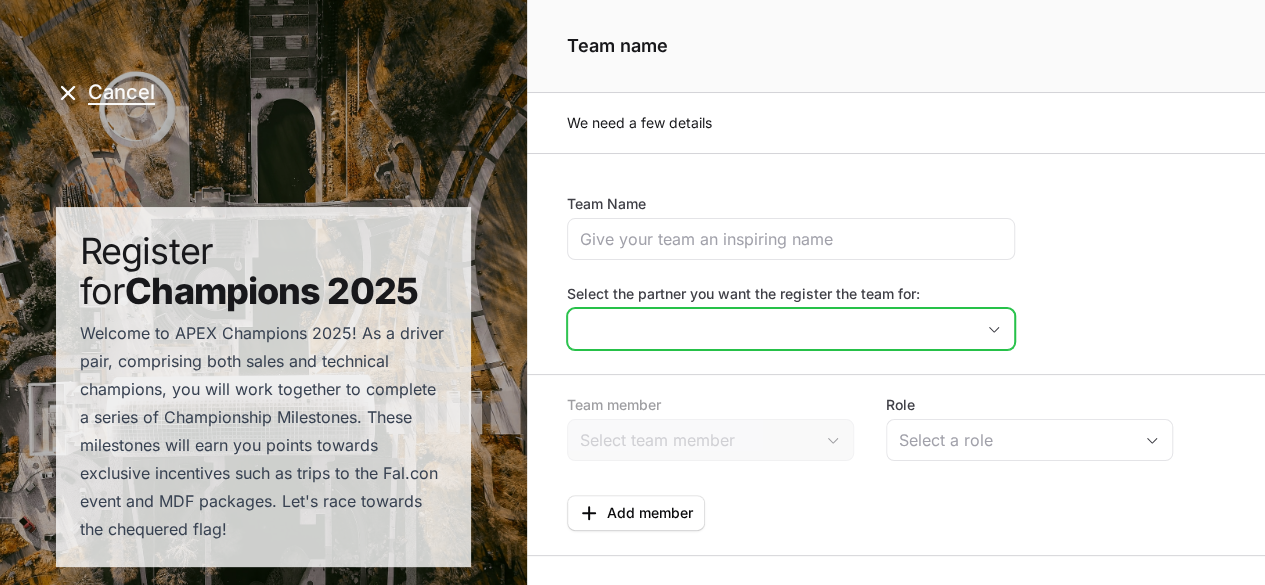 click on "Select the partner you want the register the team for:" 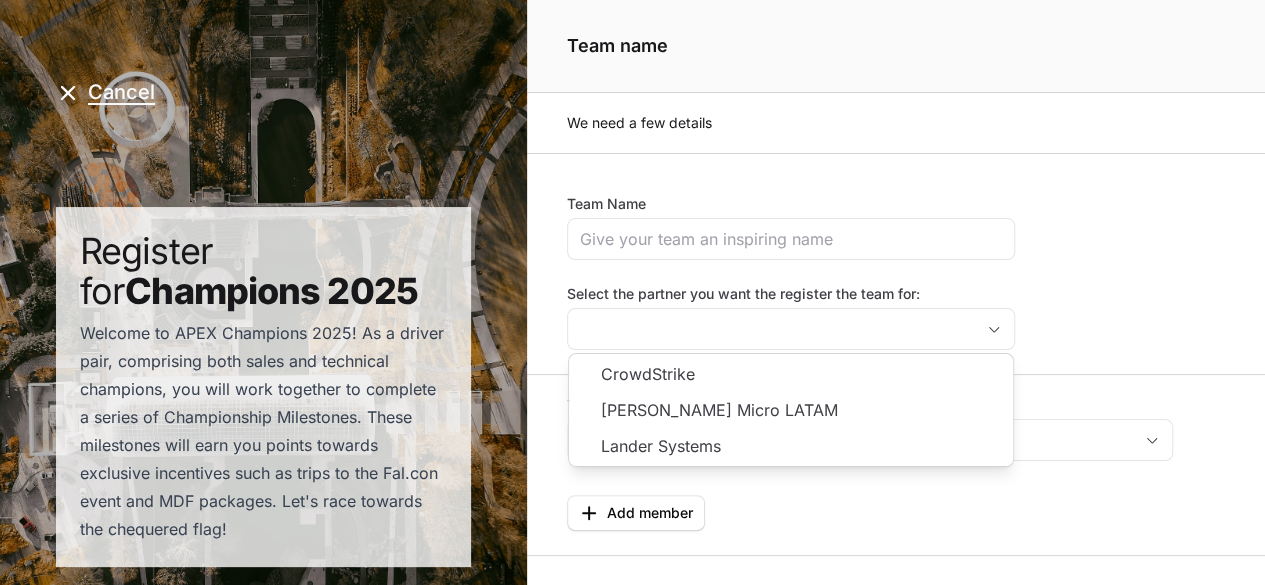 click on "Team Name Select the partner you want the register the team for: CrowdStrike [PERSON_NAME] Micro LATAM Lander Systems" 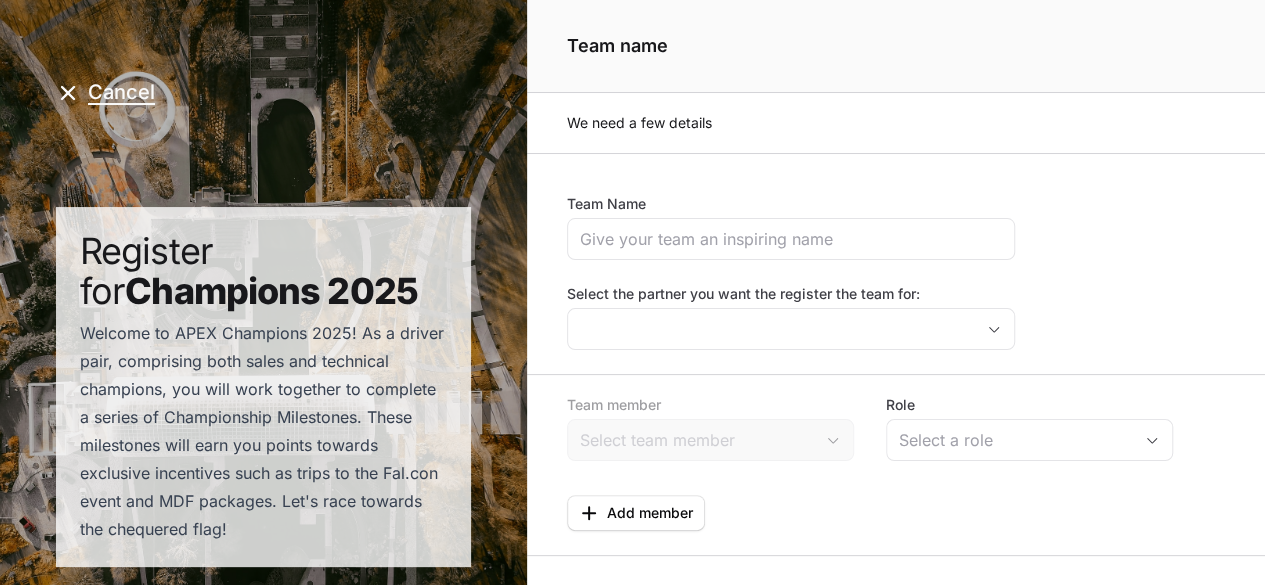 click on "Team Name Select the partner you want the register the team for:" 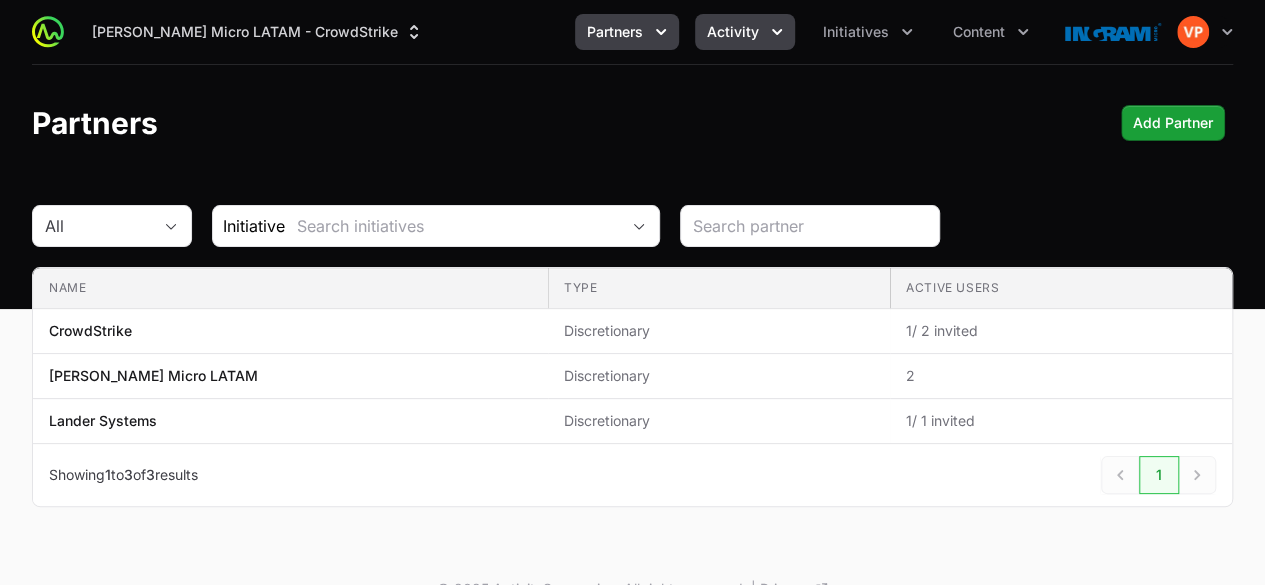 click on "Activity" 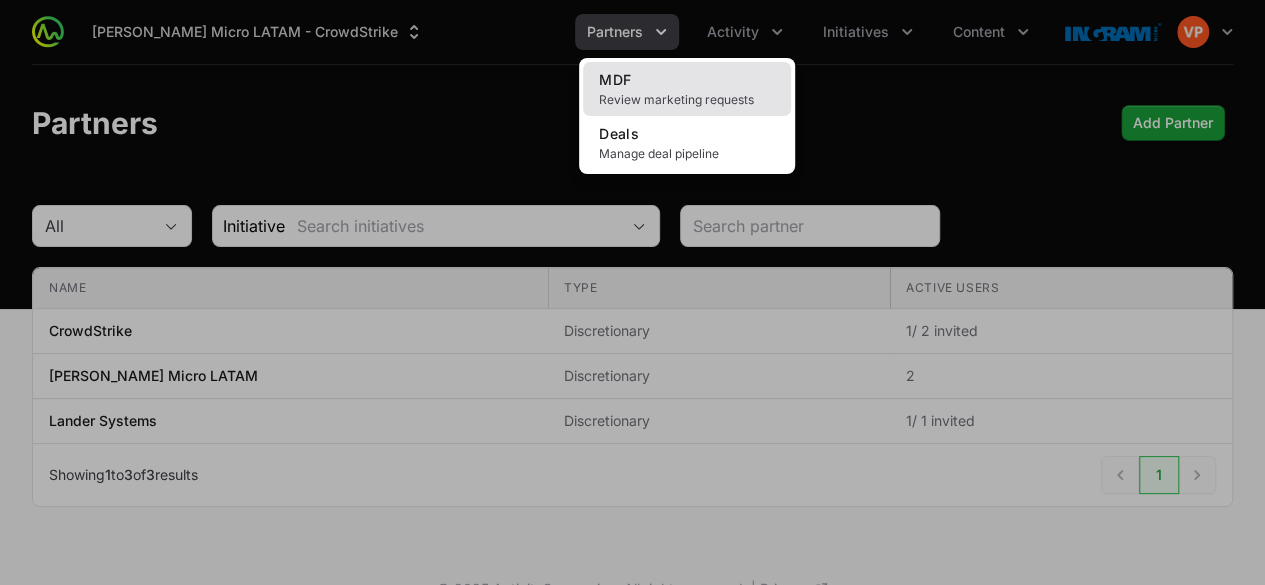 click on "MDF Review marketing requests" 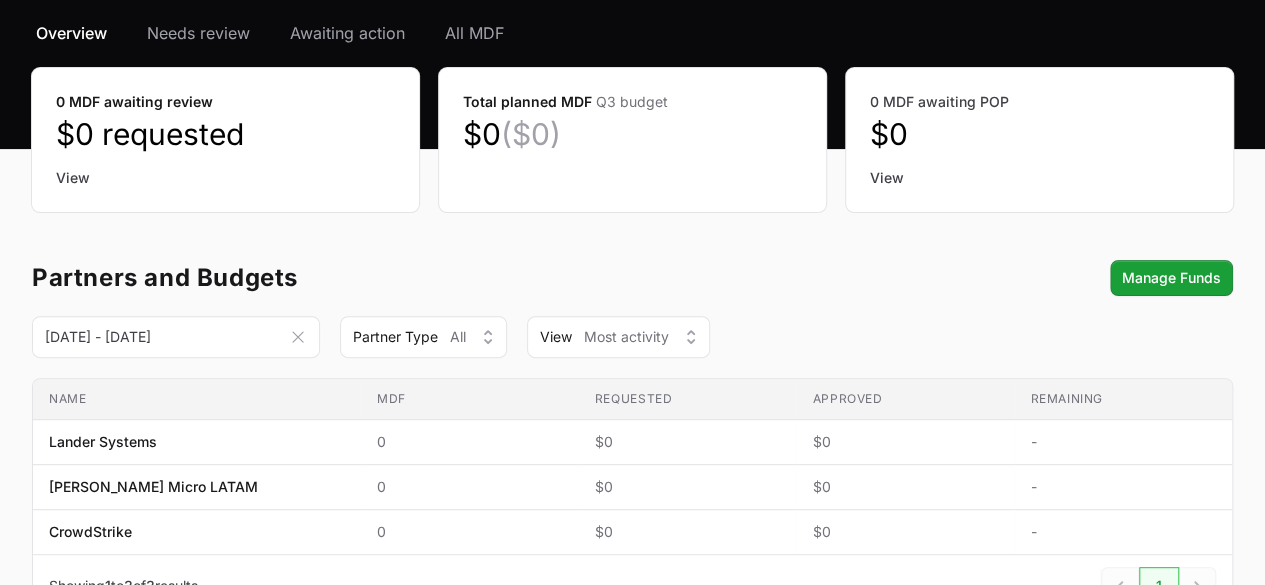 scroll, scrollTop: 171, scrollLeft: 0, axis: vertical 